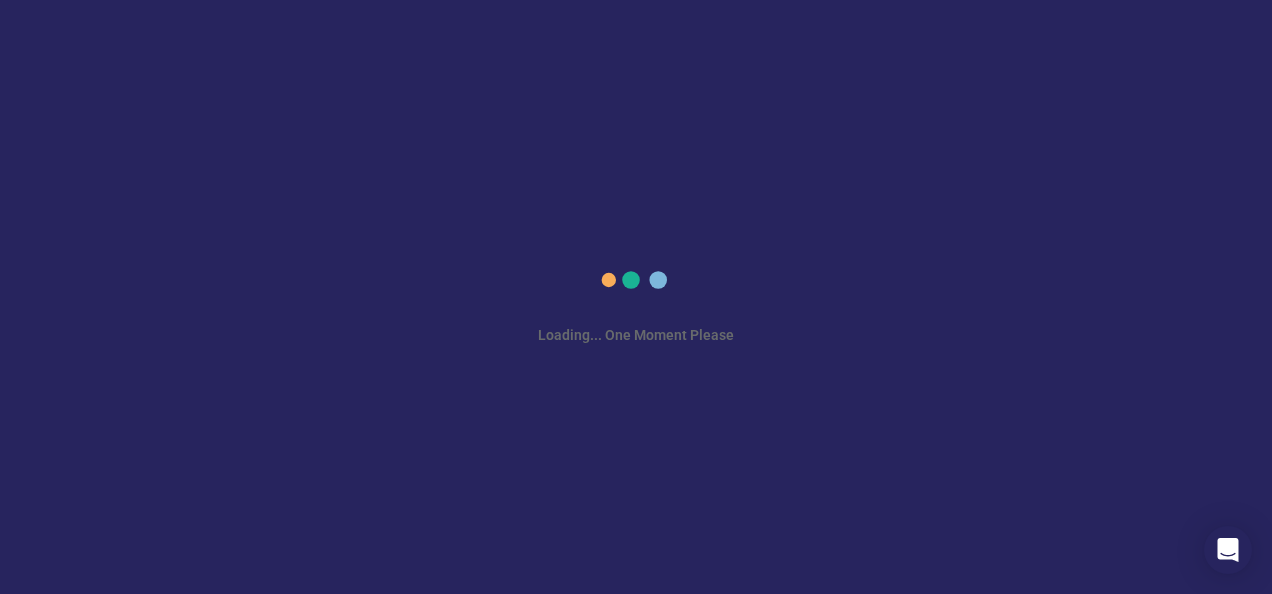 scroll, scrollTop: 0, scrollLeft: 0, axis: both 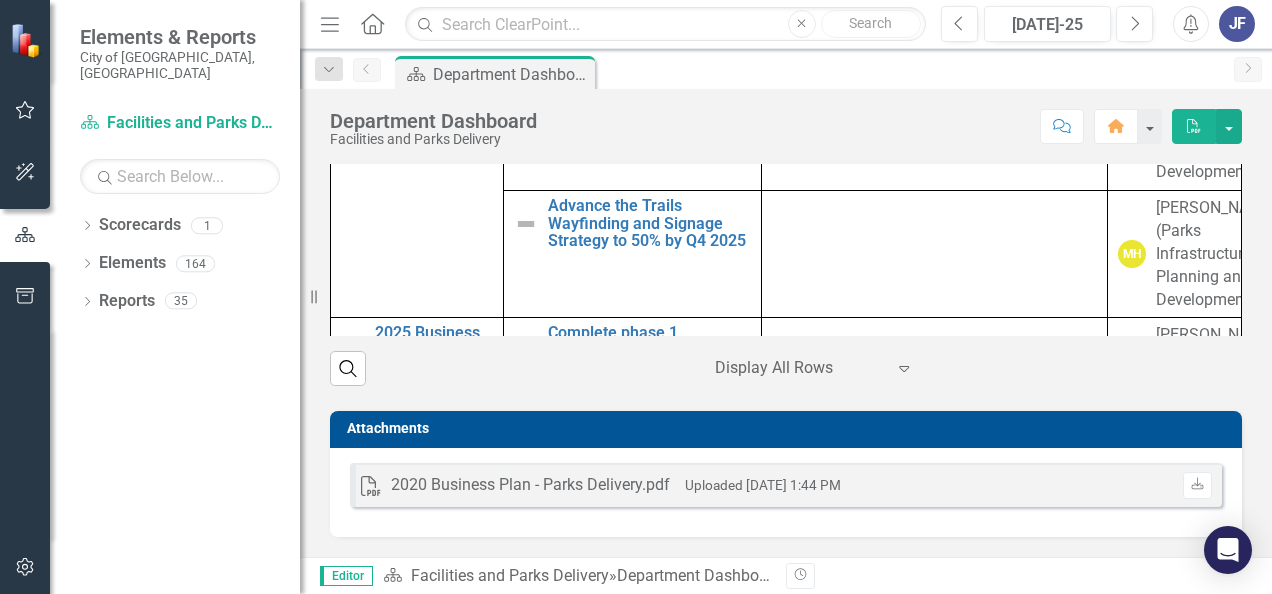 click on "Department Dashboard Facilities and Parks Delivery Score: N/A [DATE]-25 Completed  Comment Home PDF" at bounding box center [786, 119] 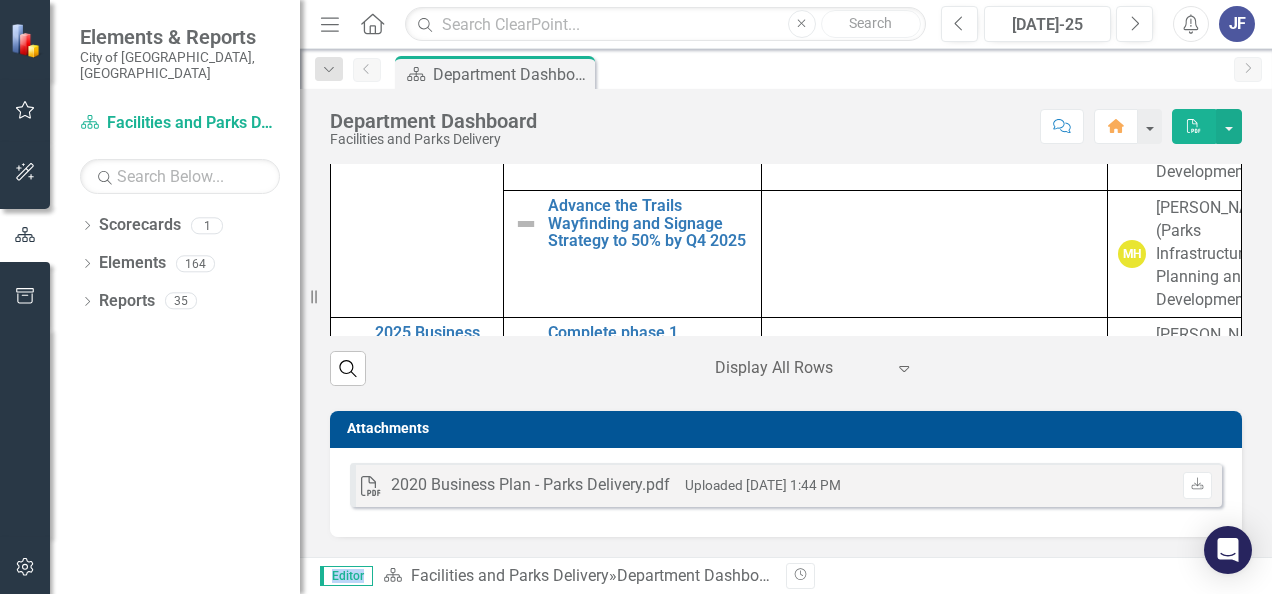 click on "Department Dashboard Facilities and Parks Delivery Score: N/A [DATE]-25 Completed  Comment Home PDF" at bounding box center [786, 119] 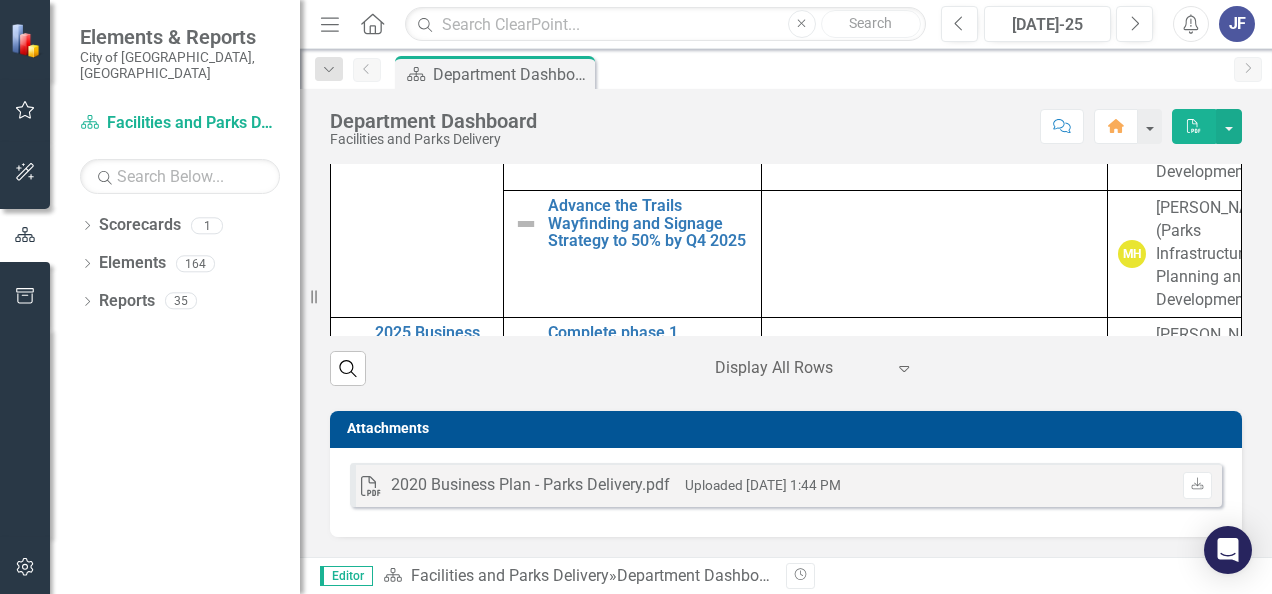 click on "Elements & Reports City of [GEOGRAPHIC_DATA], ON Scorecard Facilities and Parks Delivery Search Dropdown Scorecards 1 Facilities and Parks Delivery Dropdown Elements 164 Dropdown Objective Objectives 22 2026 Business Plan [Executive Summary] 2026 Business Plan [Objective #1] 2026 Business Plan [Objective #2]  2026 Business Plan [Objective #3] 2026 Business Plan [Objective #4]  2026 Business Plan [Objective #5]   2025 Business Plan [Executive Summary] 2025 Business Plan [Objective #1]: Advance the [PERSON_NAME] Super Trail initiative and deliver on priority components to enhance connectivity to major destinations 2025 Business Plan [Objective #2]: Plan and develop parks and trails to consistent levels of service that contribute to complete communities, achieving 95% cash flow delivery rate 2025 Business Plan [Objective #3]: Implement the vision for [GEOGRAPHIC_DATA] in phases to create a signature park and legacy project for future generations guided by the principles of restore, engage and play Dropdown" at bounding box center [636, 297] 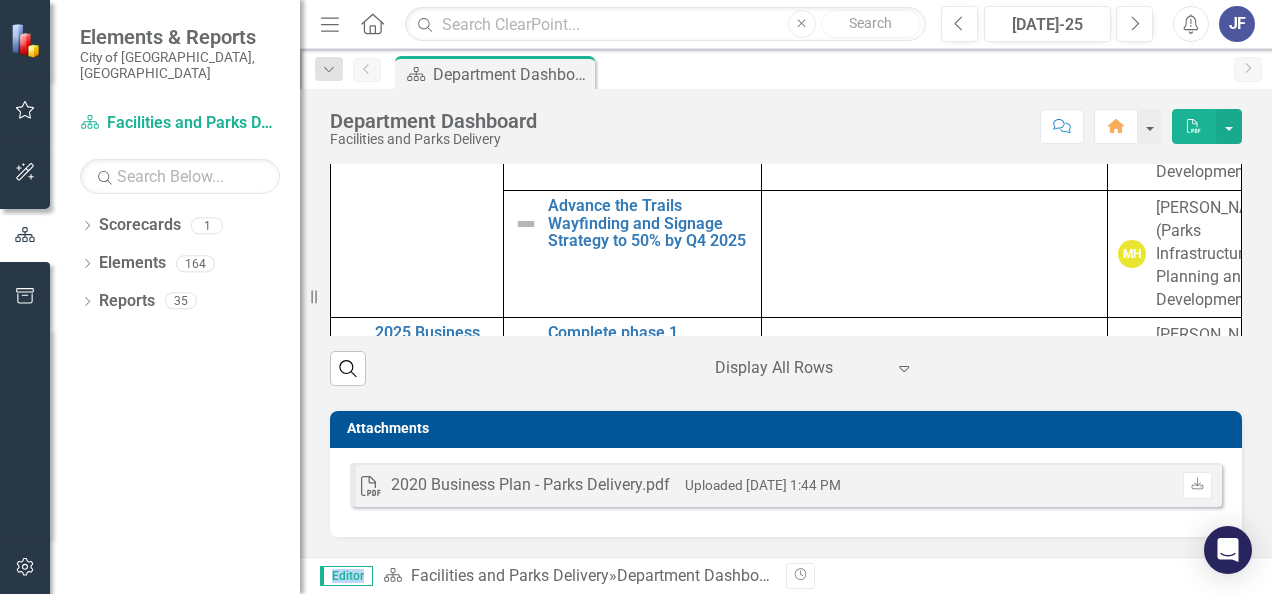 click on "Elements & Reports City of [GEOGRAPHIC_DATA], ON Scorecard Facilities and Parks Delivery Search Dropdown Scorecards 1 Facilities and Parks Delivery Dropdown Elements 164 Dropdown Objective Objectives 22 2026 Business Plan [Executive Summary] 2026 Business Plan [Objective #1] 2026 Business Plan [Objective #2]  2026 Business Plan [Objective #3] 2026 Business Plan [Objective #4]  2026 Business Plan [Objective #5]   2025 Business Plan [Executive Summary] 2025 Business Plan [Objective #1]: Advance the [PERSON_NAME] Super Trail initiative and deliver on priority components to enhance connectivity to major destinations 2025 Business Plan [Objective #2]: Plan and develop parks and trails to consistent levels of service that contribute to complete communities, achieving 95% cash flow delivery rate 2025 Business Plan [Objective #3]: Implement the vision for [GEOGRAPHIC_DATA] in phases to create a signature park and legacy project for future generations guided by the principles of restore, engage and play Dropdown" at bounding box center (636, 297) 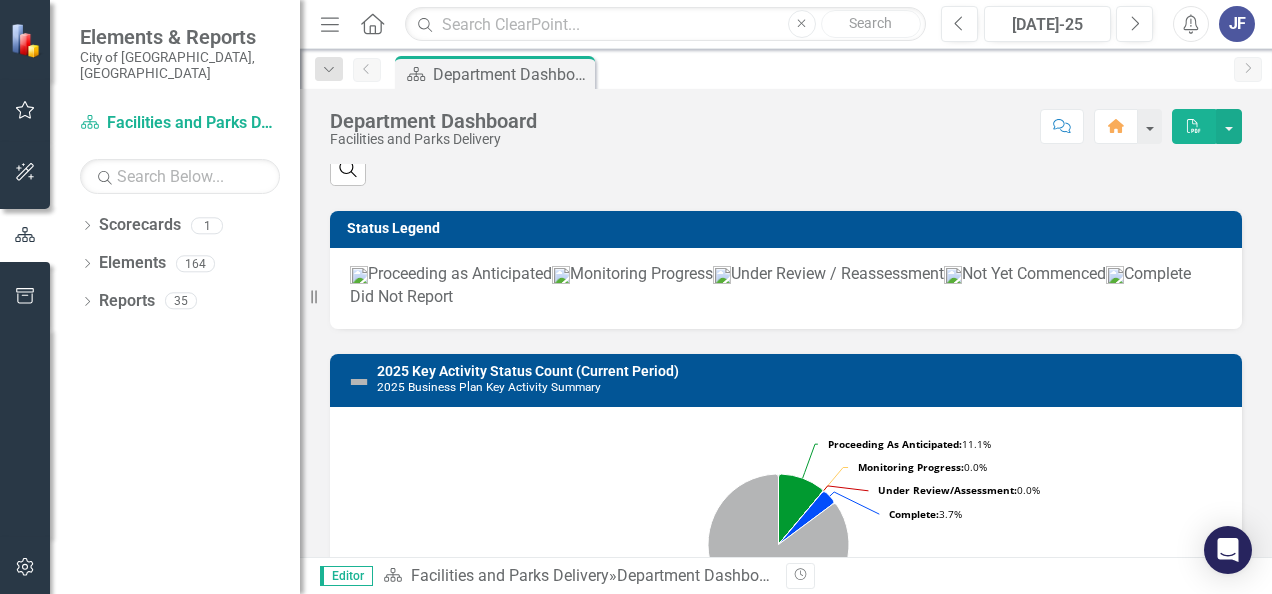 scroll, scrollTop: 730, scrollLeft: 0, axis: vertical 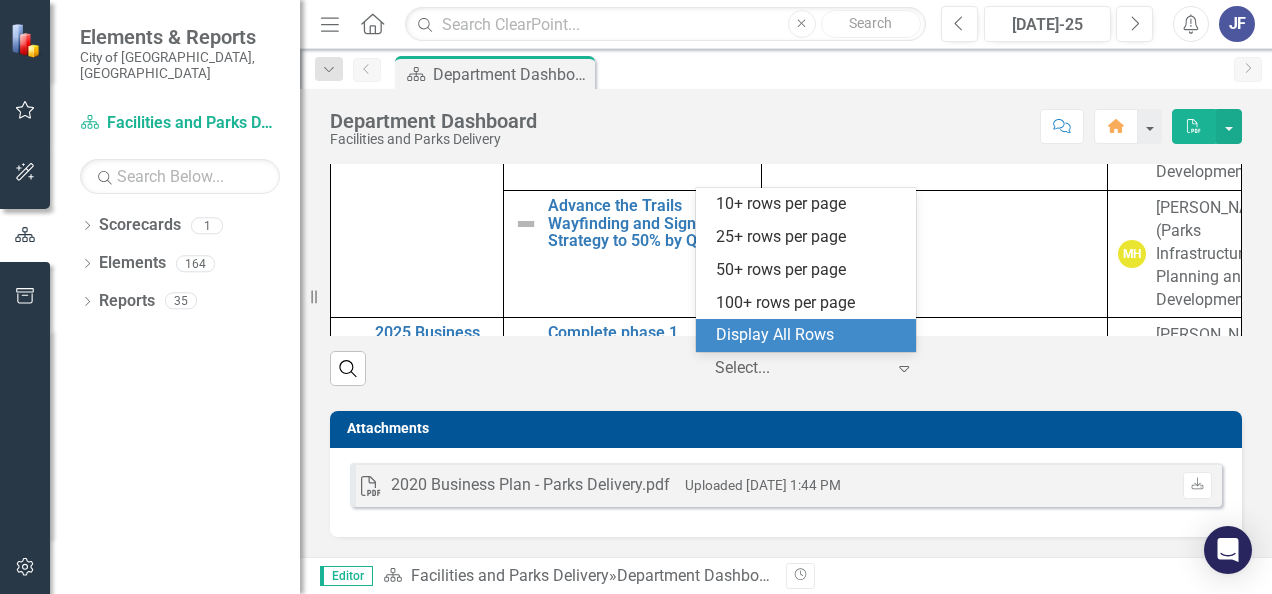 click on "Expand" 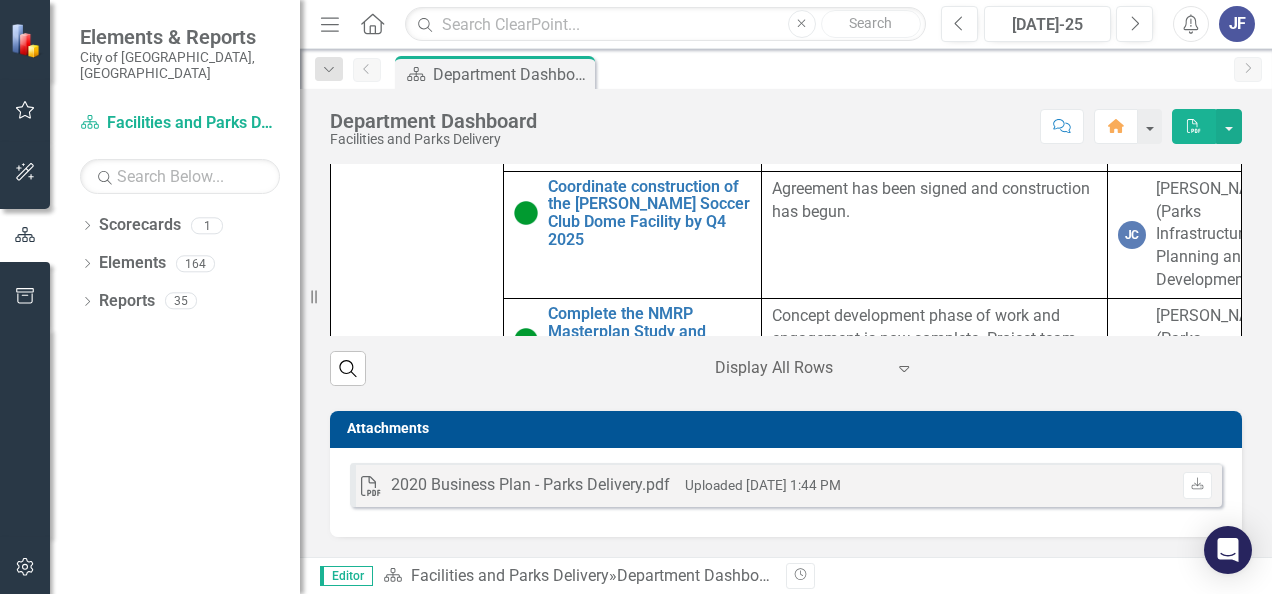 scroll, scrollTop: 906, scrollLeft: 0, axis: vertical 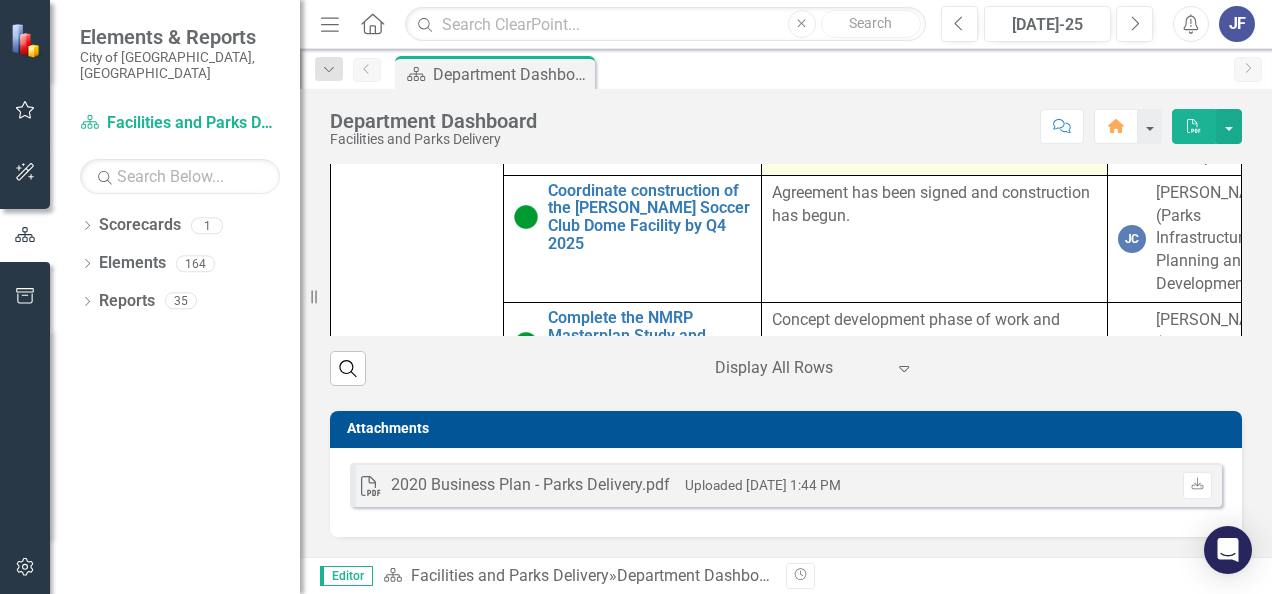 click on "Contract awarded to [PERSON_NAME] Contracting Ltd. Groundbreaking event with MMOC and Provincial Reps [DATE]." at bounding box center [934, 89] 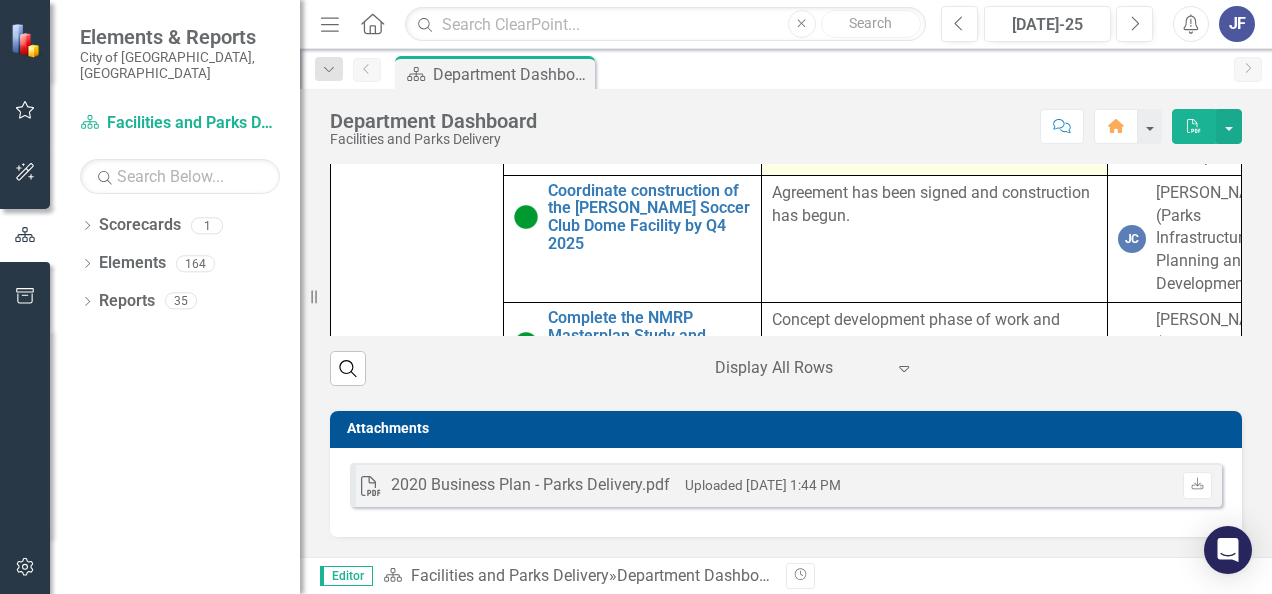 click on "Contract awarded to [PERSON_NAME] Contracting Ltd. Groundbreaking event with MMOC and Provincial Reps [DATE]." at bounding box center [934, 89] 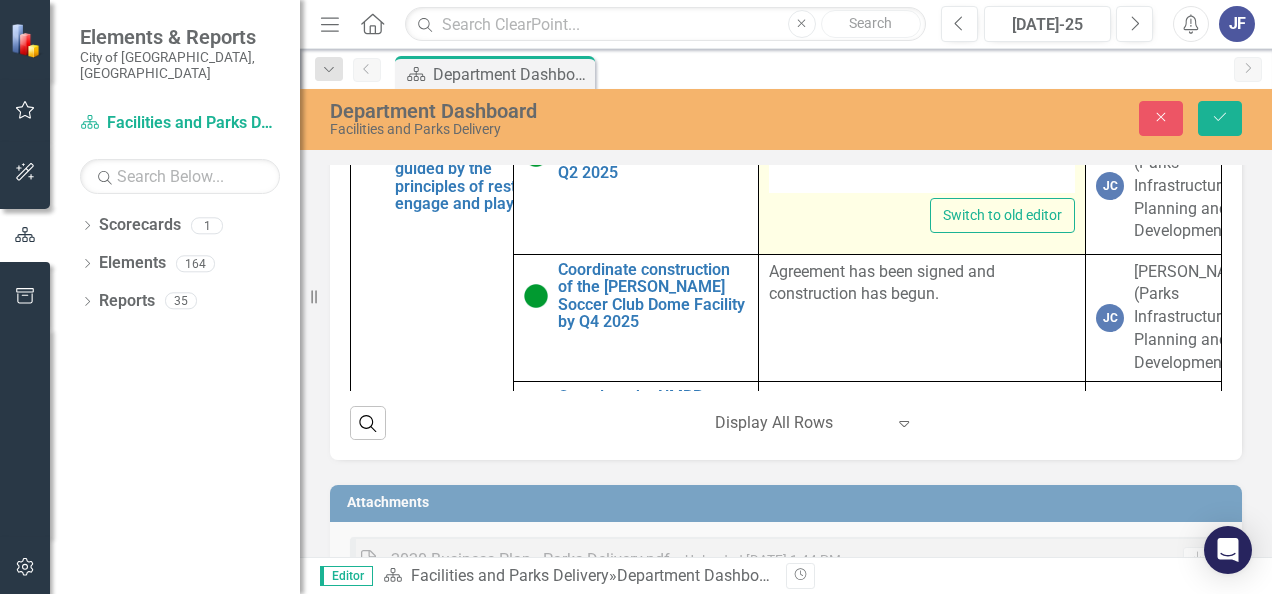 type on "<p>Contract awarded to [PERSON_NAME] Contracting Ltd. Groundbreaking event with MMOC and Provincial Reps [DATE].</p>" 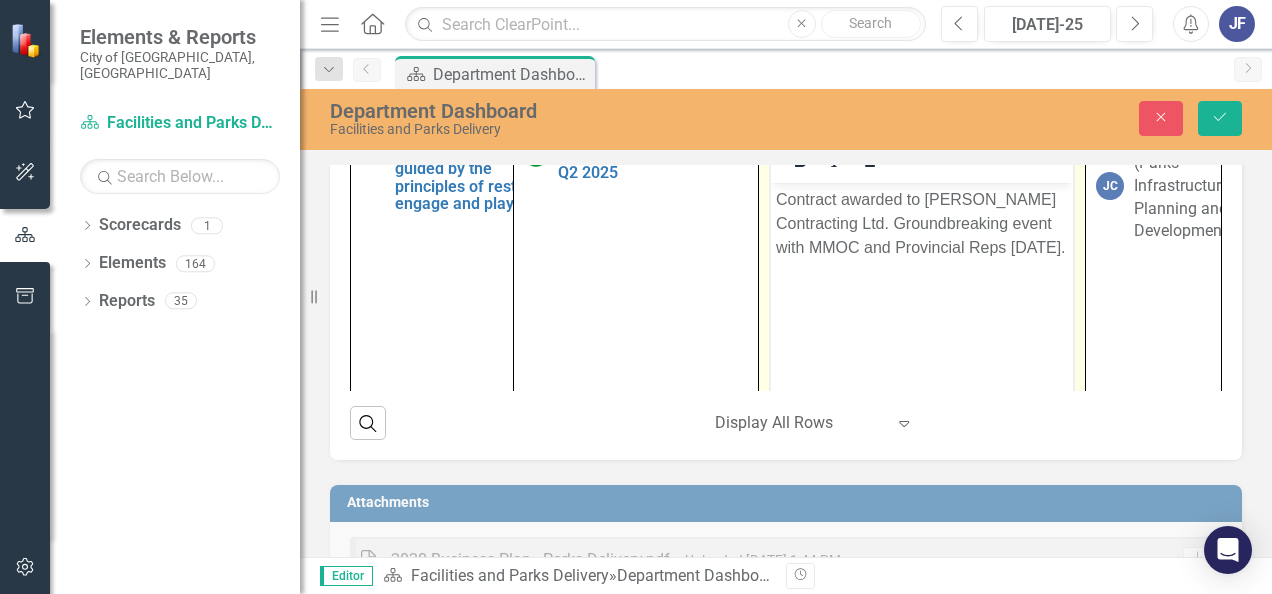 scroll, scrollTop: 0, scrollLeft: 0, axis: both 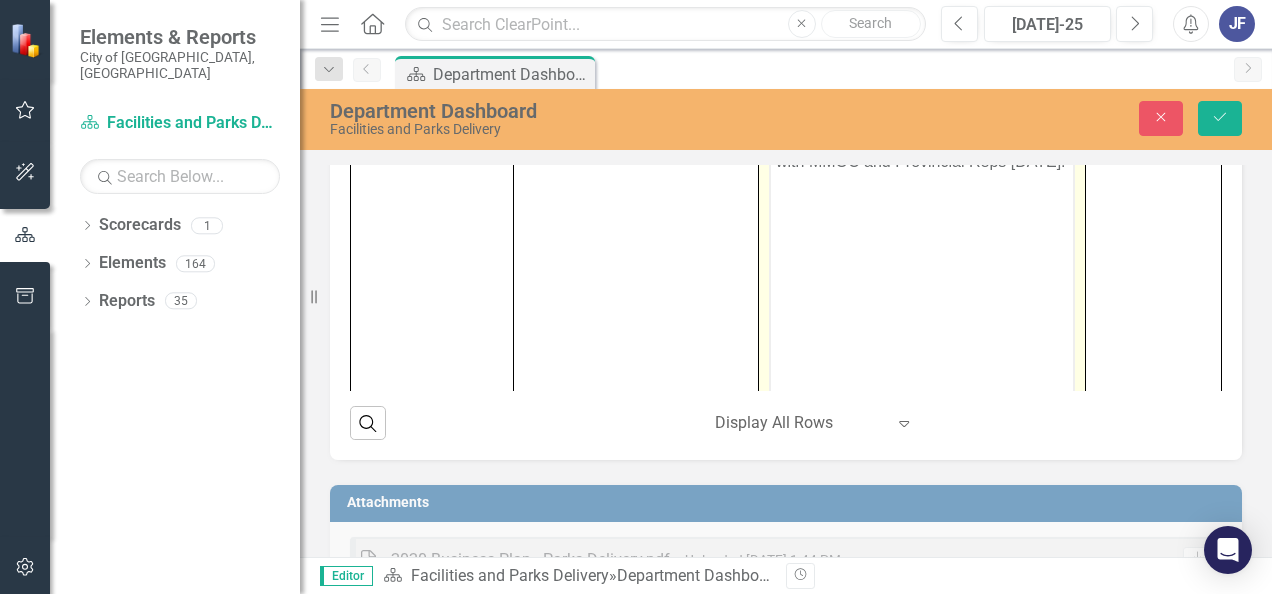 click on "Contract awarded to [PERSON_NAME] Contracting Ltd. Groundbreaking event with MMOC and Provincial Reps [DATE]." at bounding box center [922, 138] 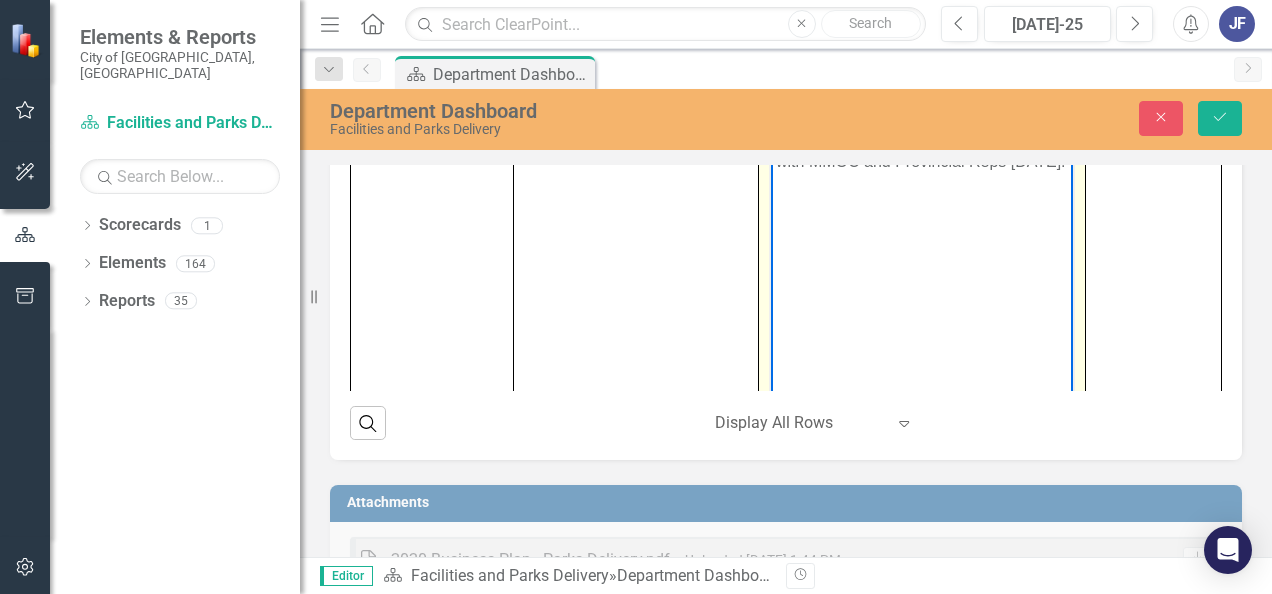 type 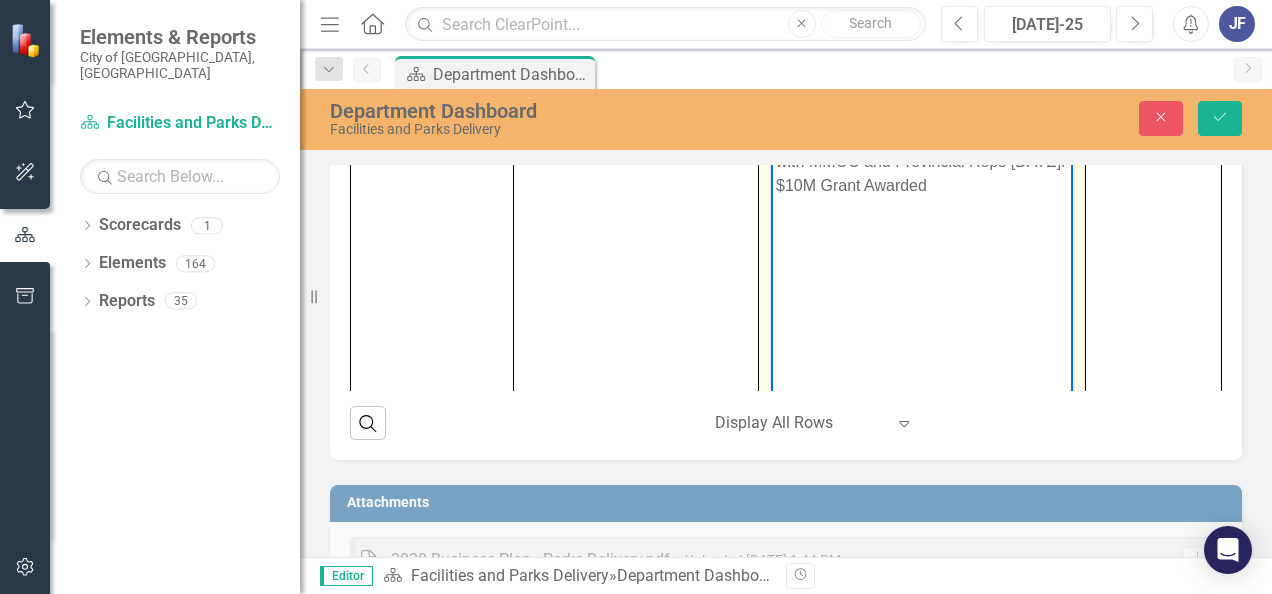click on "Contract awarded to [PERSON_NAME] Contracting Ltd. Groundbreaking event with MMOC and Provincial Reps [DATE]. $10M Grant Awarded" at bounding box center [922, 150] 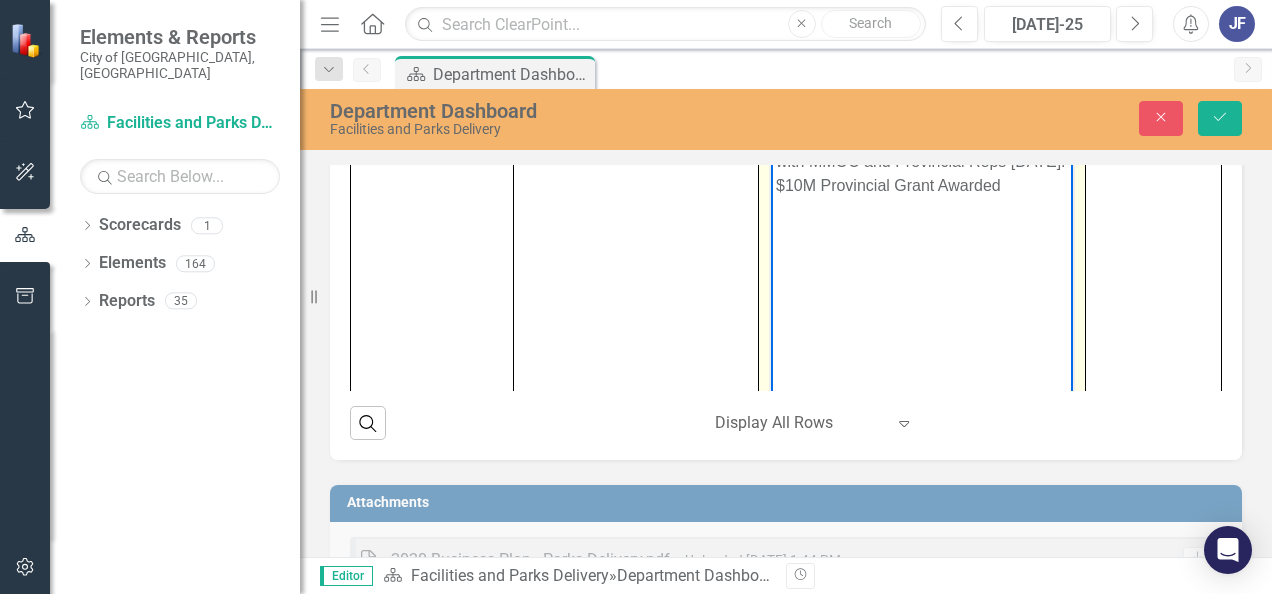 click on "Contract awarded to [PERSON_NAME] Contracting Ltd. Groundbreaking event with MMOC and Provincial Reps [DATE]. $10M Provincial Grant Awarded" at bounding box center [922, 150] 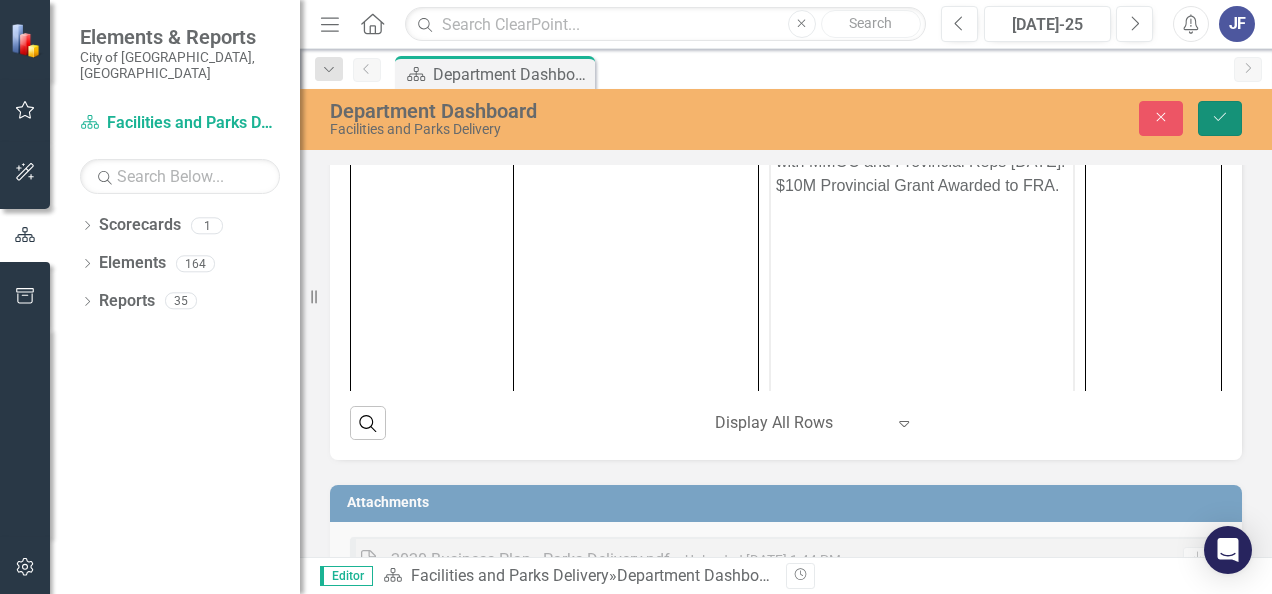 click on "Save" 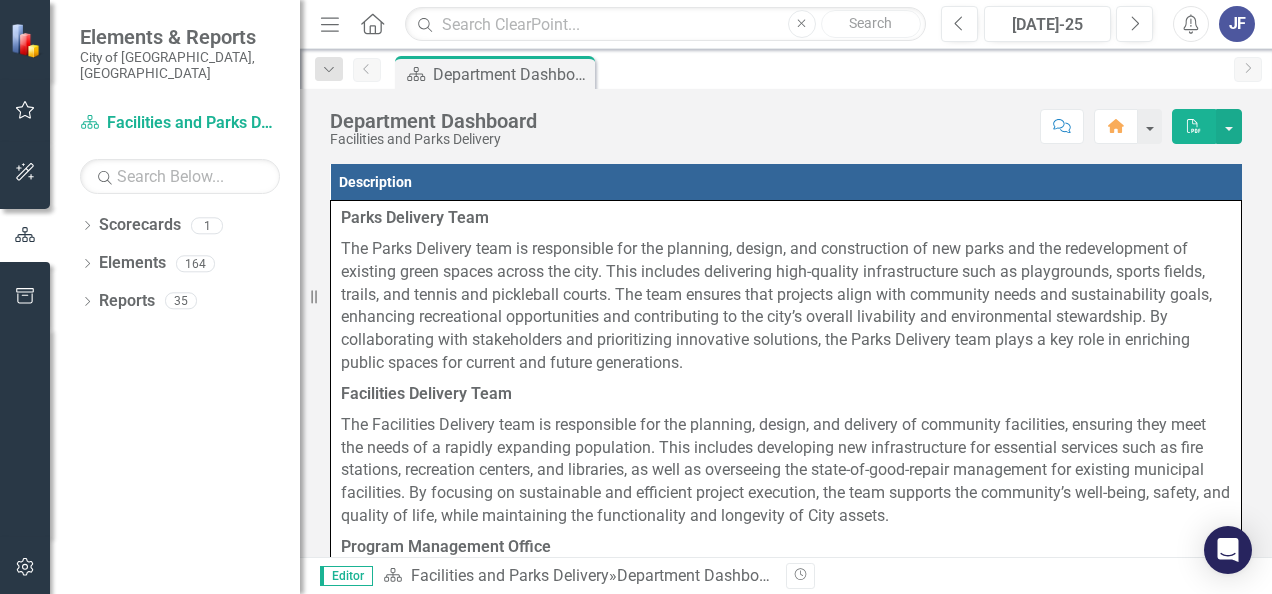 click on "JF" at bounding box center [1237, 24] 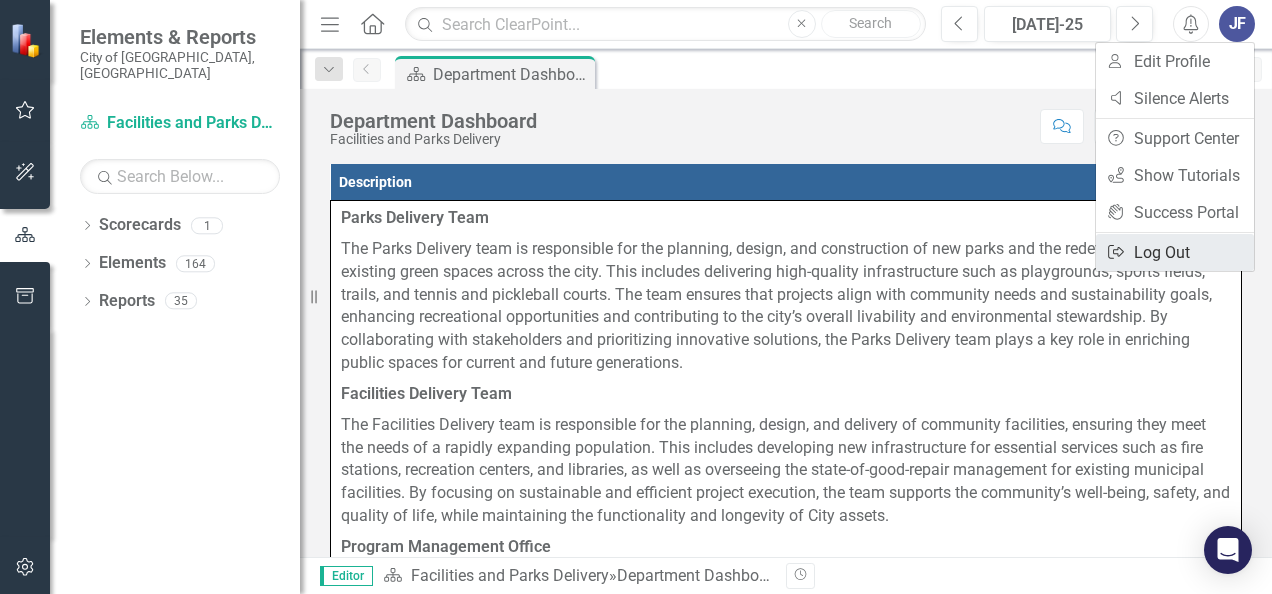 click on "Logout Log Out" at bounding box center (1175, 252) 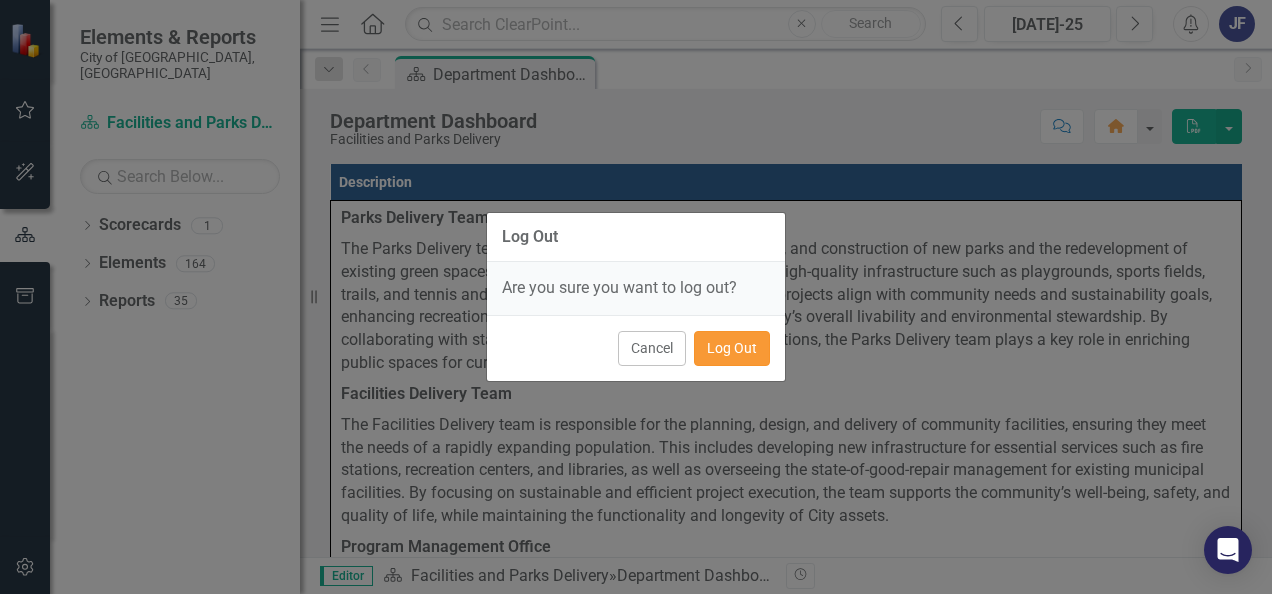 click on "Log Out" at bounding box center [732, 348] 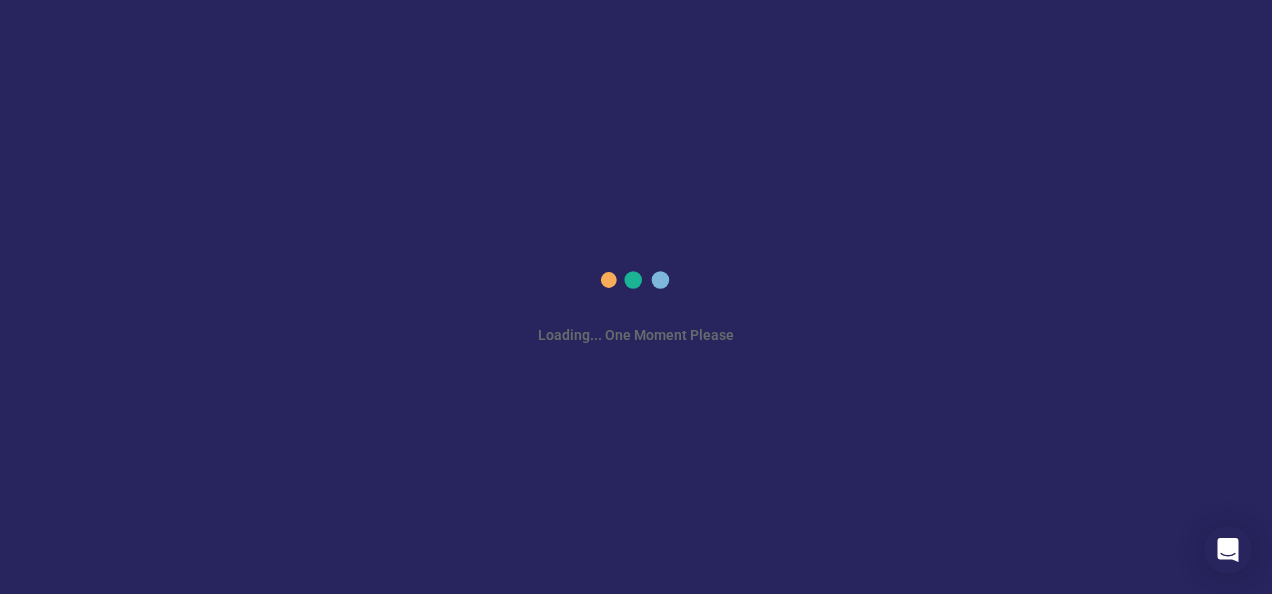 scroll, scrollTop: 0, scrollLeft: 0, axis: both 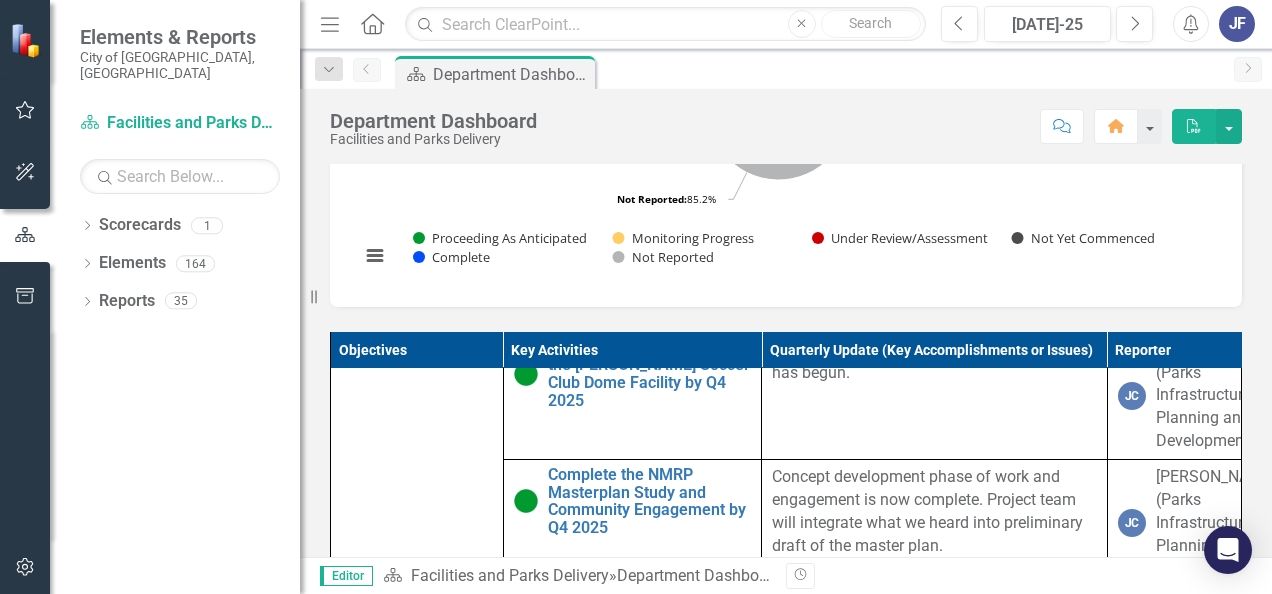click on "Contract awarded to [PERSON_NAME] Contracting Ltd. Groundbreaking event with MMOC and Provincial Reps [DATE]. $10M Provincial Grant Awarded to FRA." at bounding box center [934, 257] 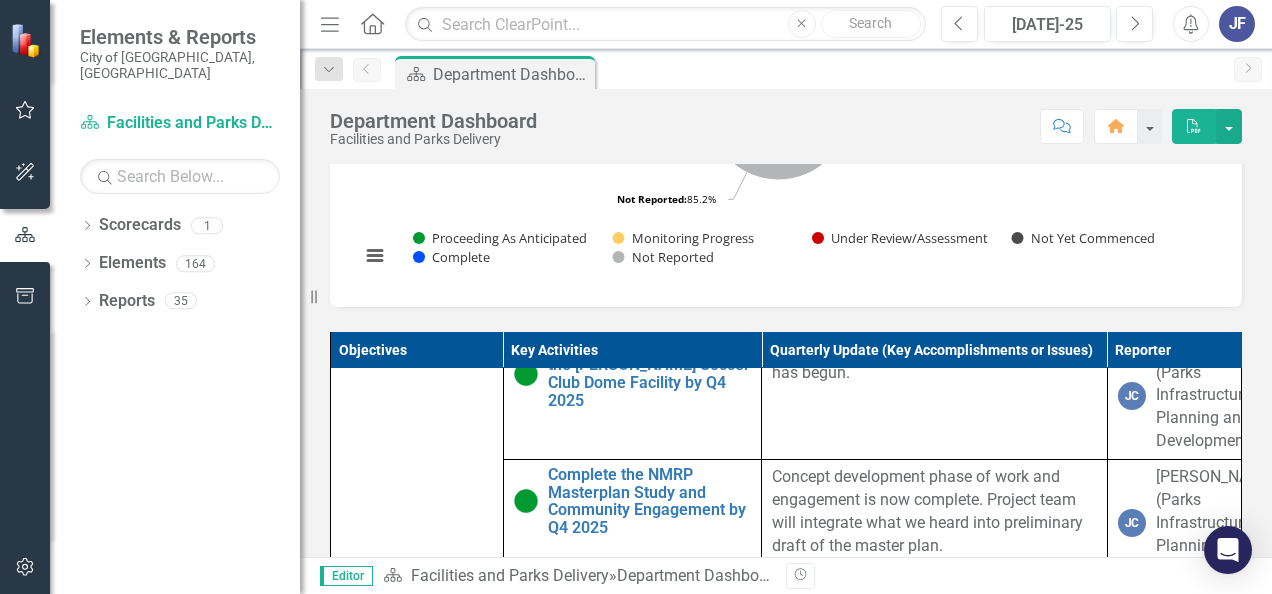 click on "Contract awarded to [PERSON_NAME] Contracting Ltd. Groundbreaking event with MMOC and Provincial Reps [DATE]. $10M Provincial Grant Awarded to FRA." at bounding box center [934, 257] 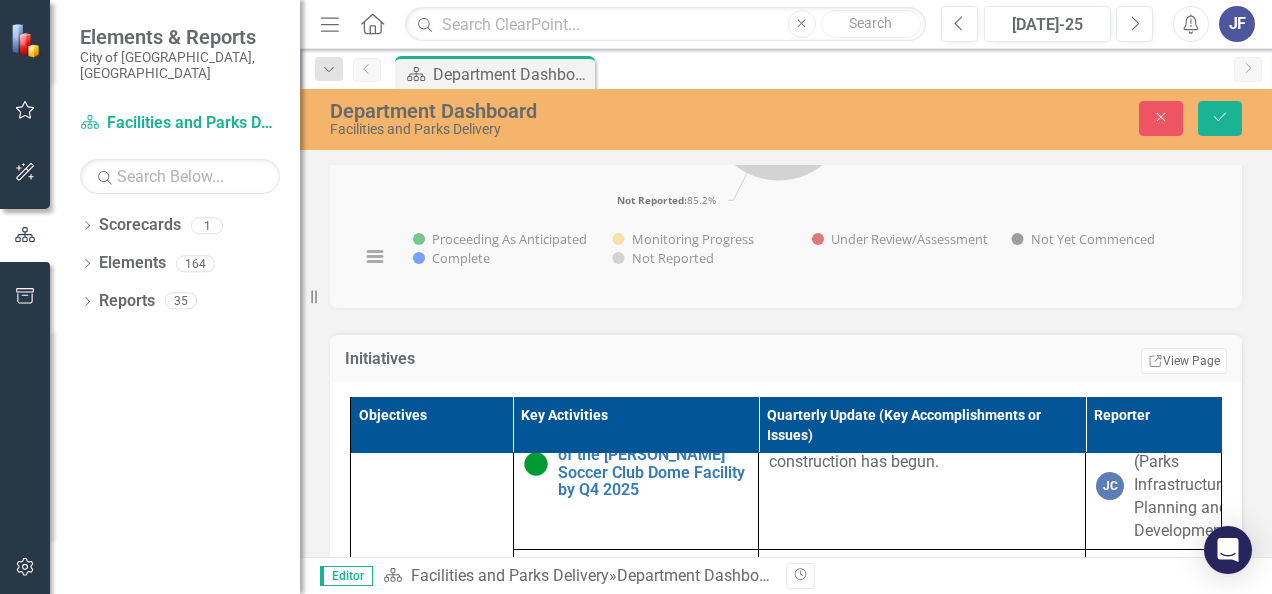 type on "<p>Contract awarded to [PERSON_NAME] Contracting Ltd. Groundbreaking event with MMOC and Provincial Reps [DATE]. $10M Provincial Grant Awarded to FRA.</p>" 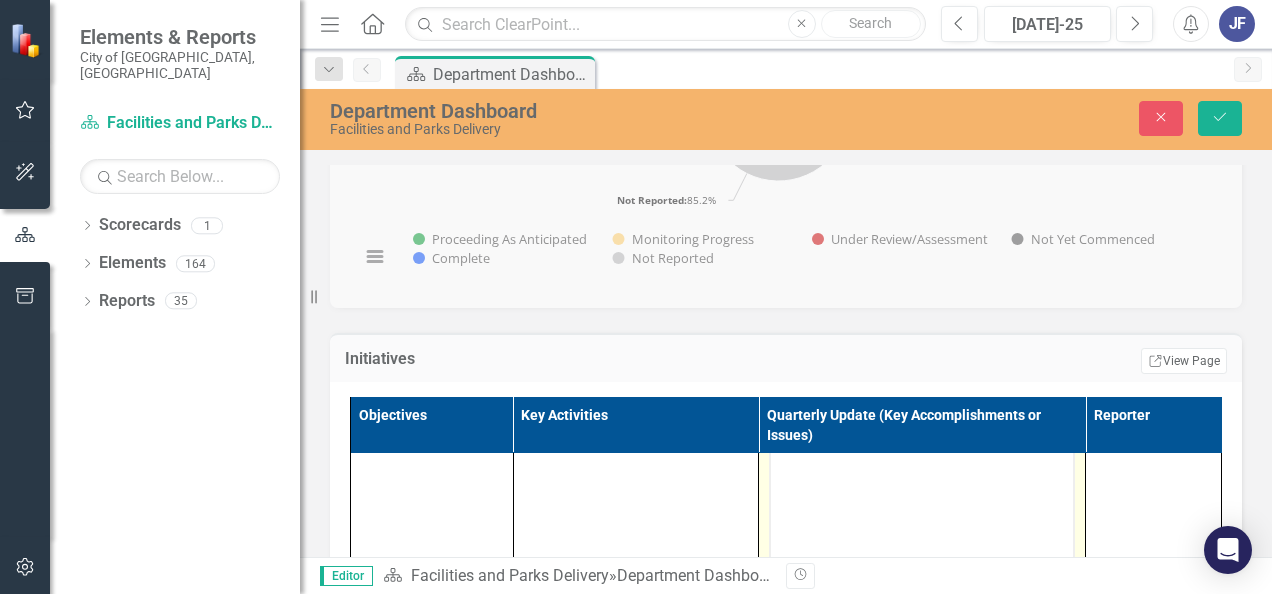 scroll, scrollTop: 0, scrollLeft: 0, axis: both 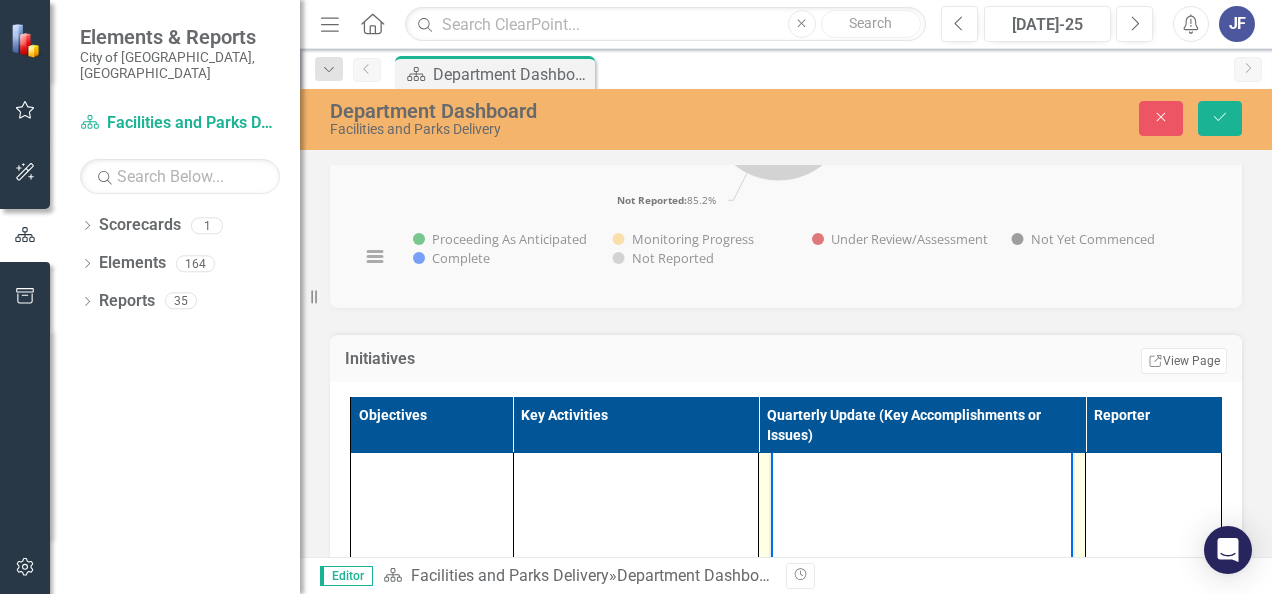 click on "Contract awarded to [PERSON_NAME] Contracting Ltd. Groundbreaking event with MMOC and Provincial Reps [DATE]. $10M Provincial Grant Awarded to FRA." at bounding box center (922, 404) 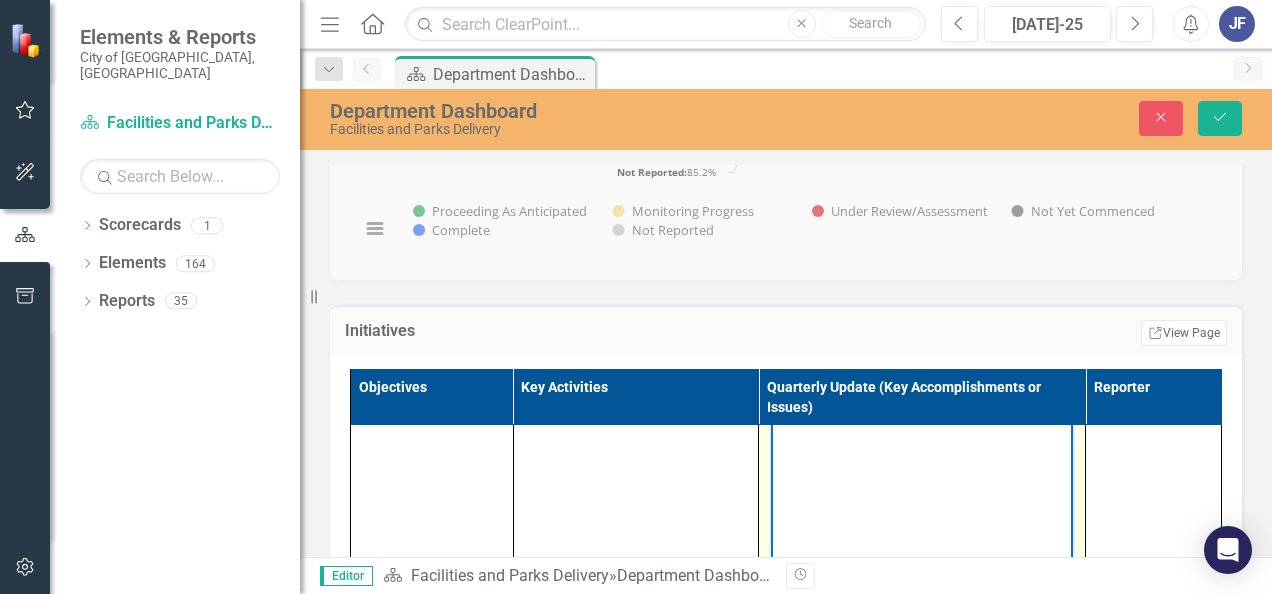 scroll, scrollTop: 1108, scrollLeft: 0, axis: vertical 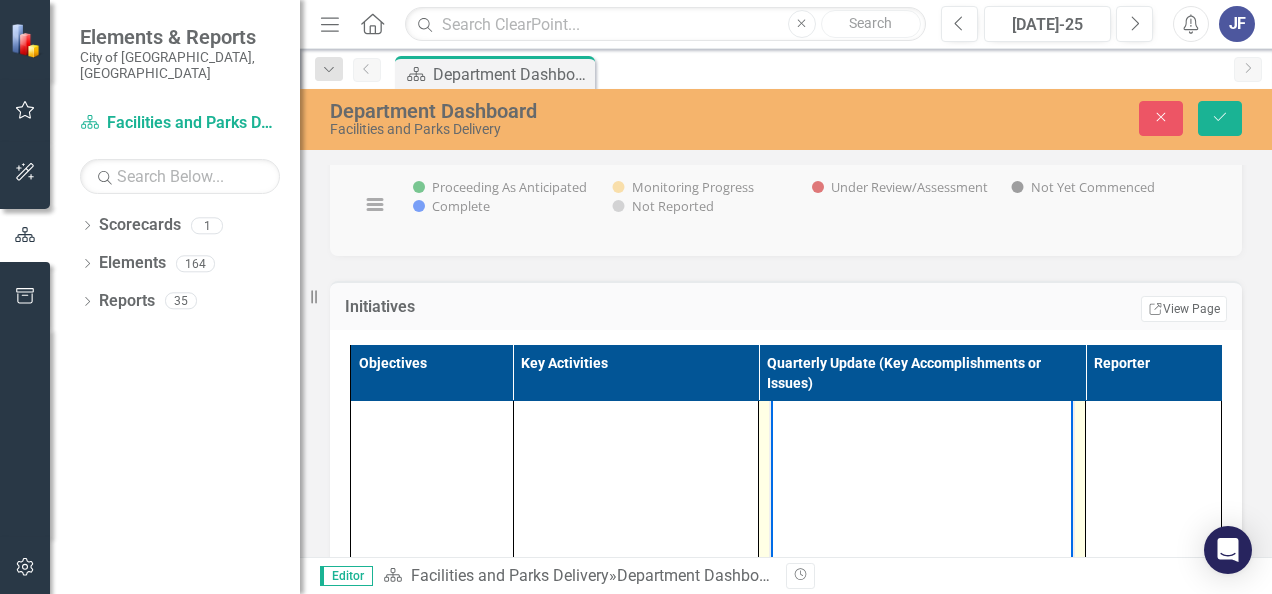 click on "Contract awarded to [PERSON_NAME] Contracting Ltd. Groundbreaking event with MMOC and Provincial Reps [DATE]. $10M Provincial Grant Awarded to FRA." at bounding box center (922, 352) 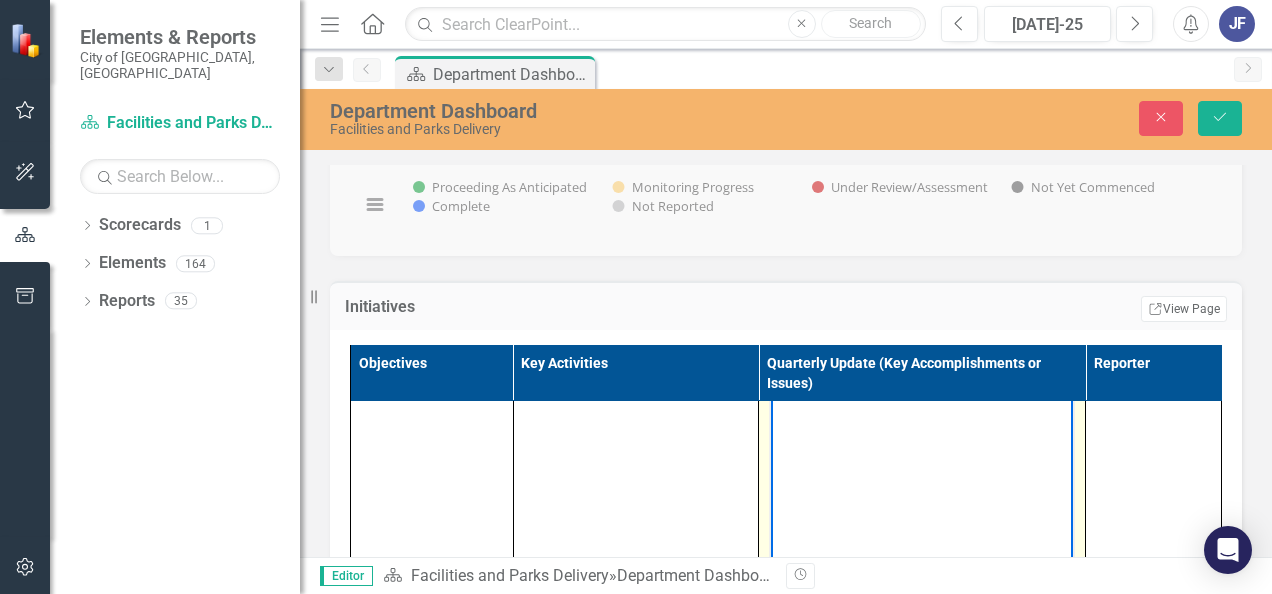 type 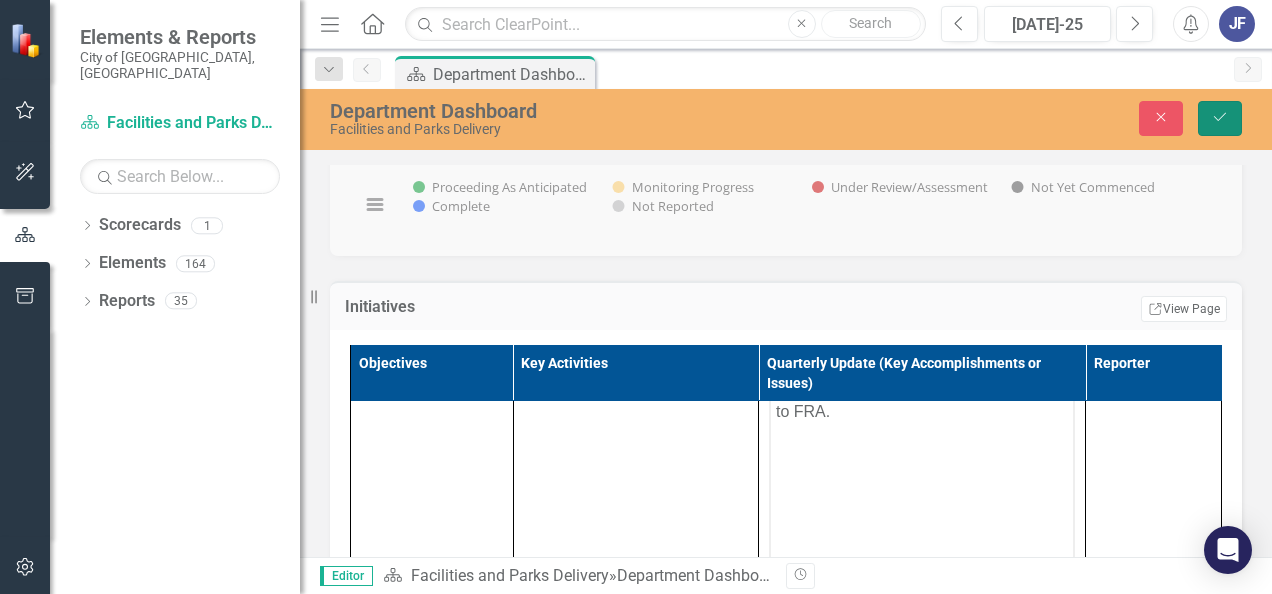 click on "Save" at bounding box center (1220, 118) 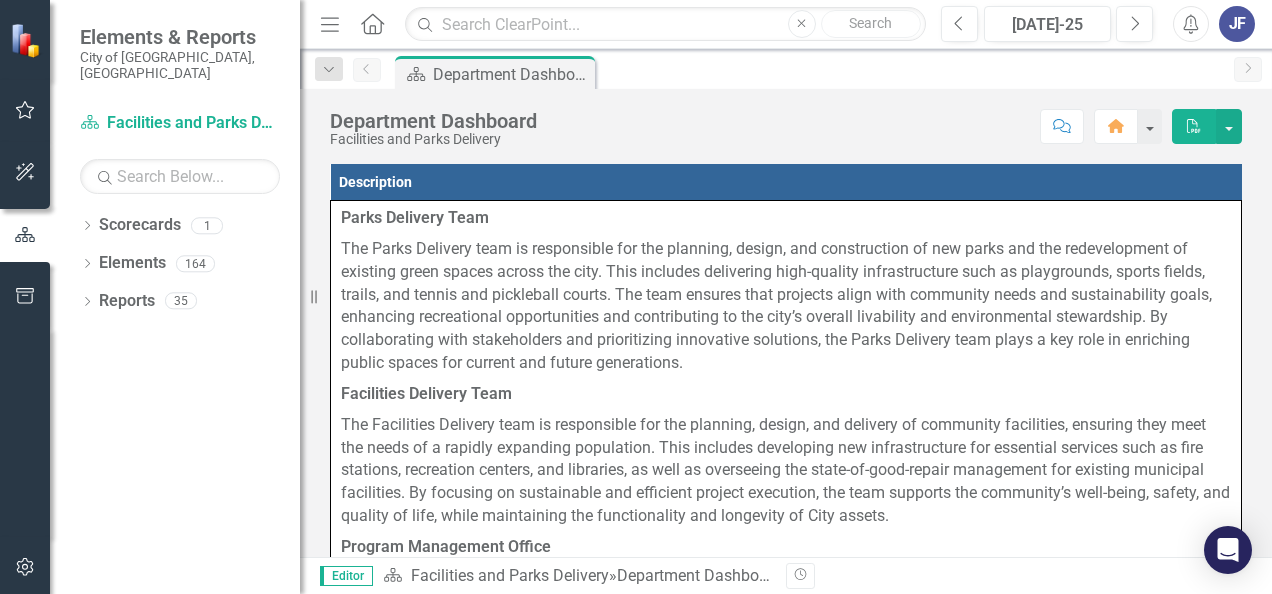 click on "JF" at bounding box center (1237, 24) 